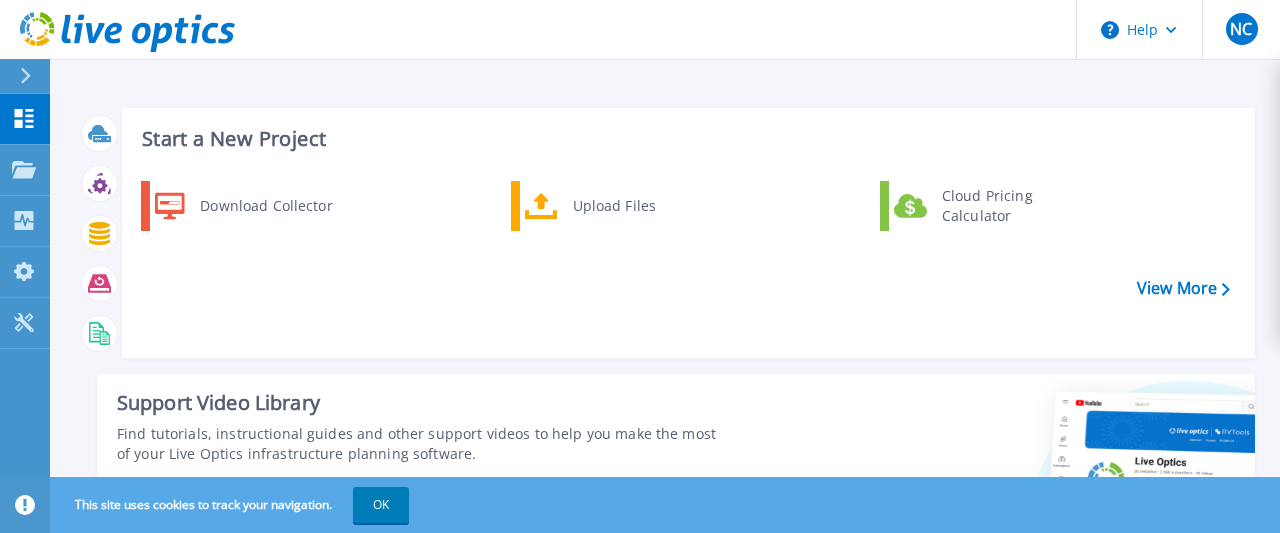 scroll, scrollTop: 0, scrollLeft: 0, axis: both 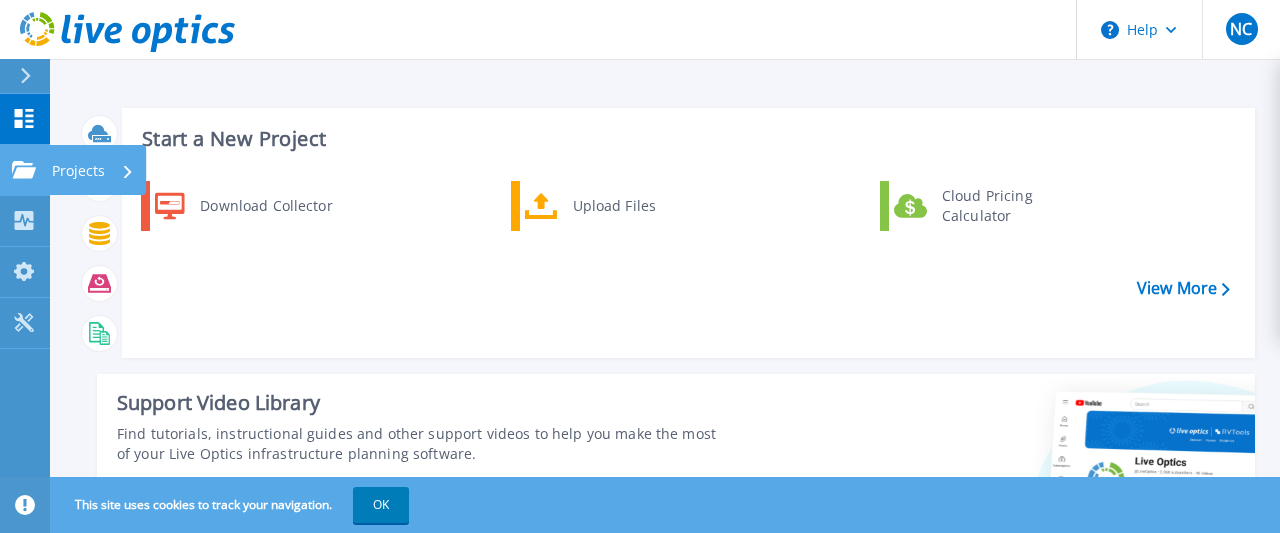 click 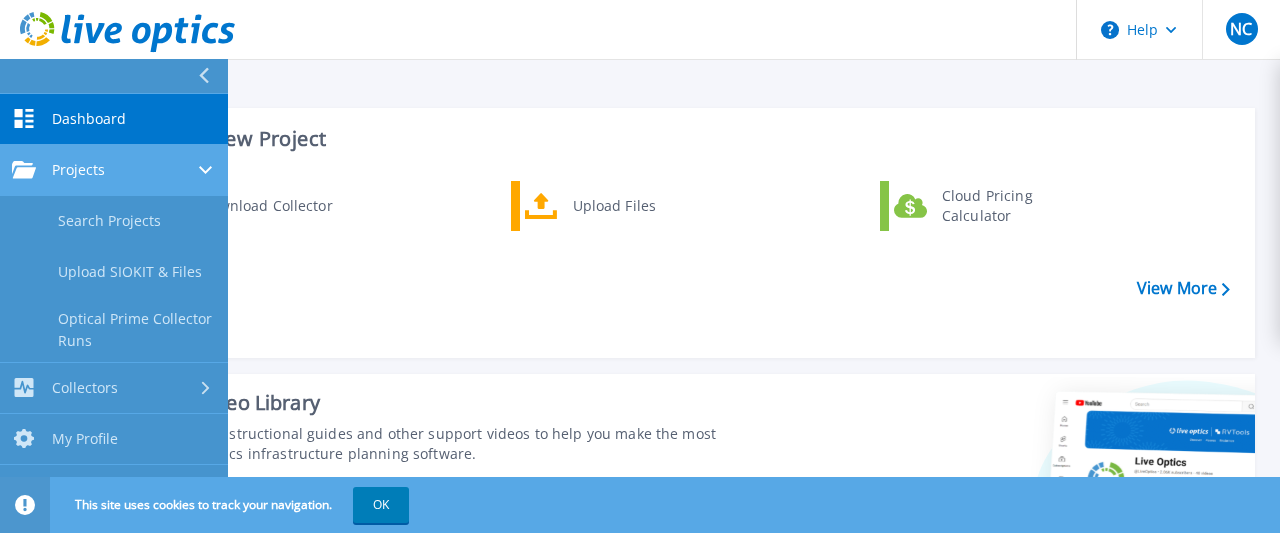 click on "Projects" at bounding box center (114, 170) 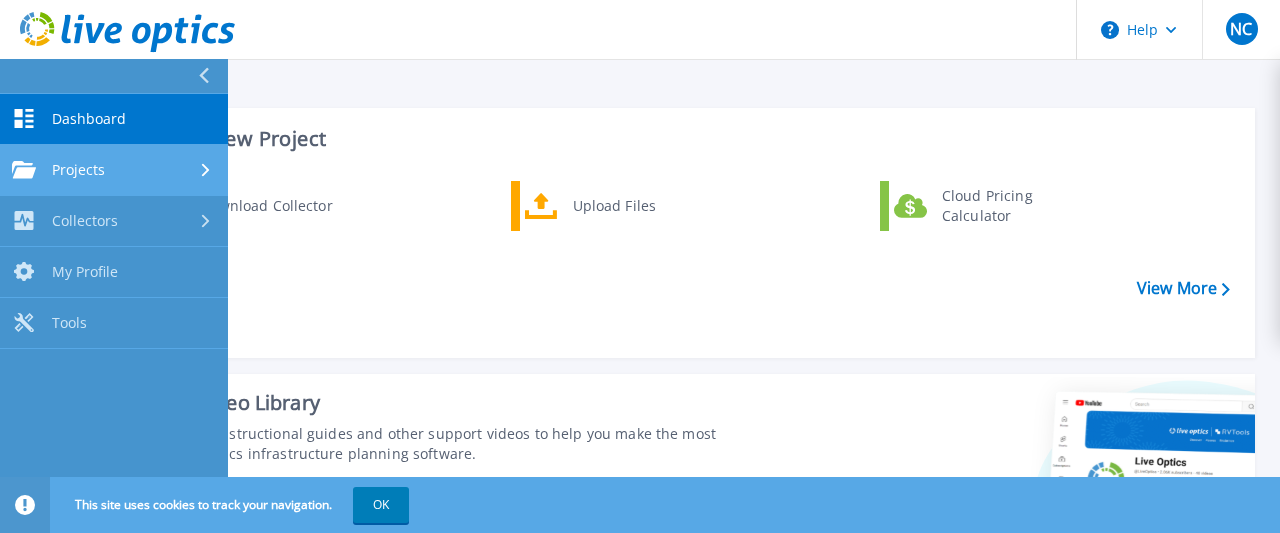 click on "Projects" at bounding box center [114, 170] 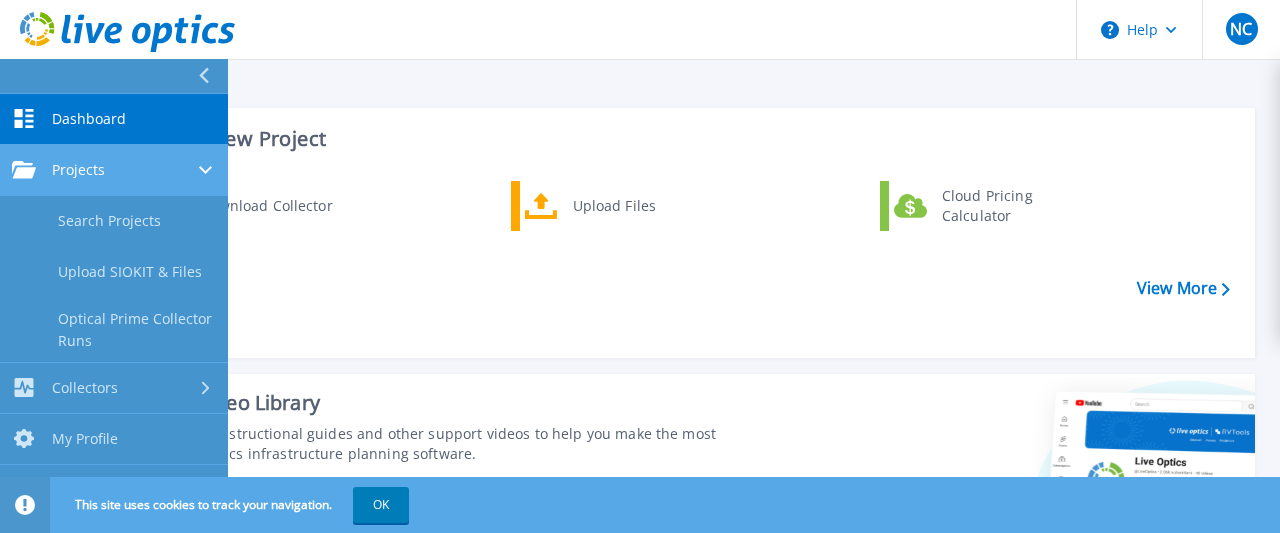 click on "Projects" at bounding box center (114, 170) 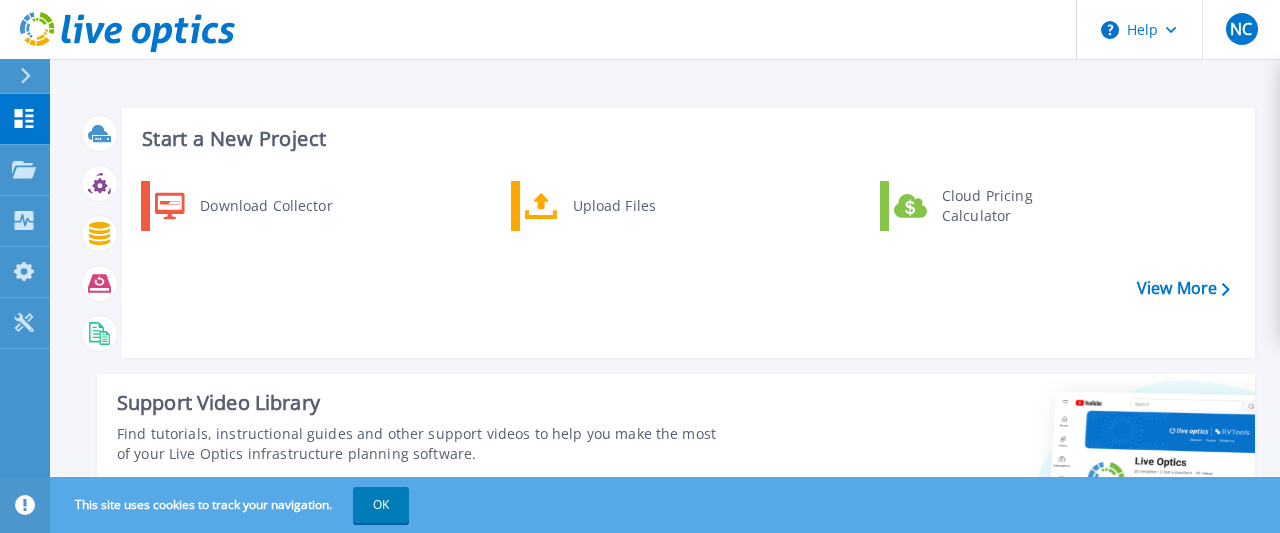 click on "Download Collector     Upload Files     Cloud Pricing Calculator" at bounding box center (685, 262) 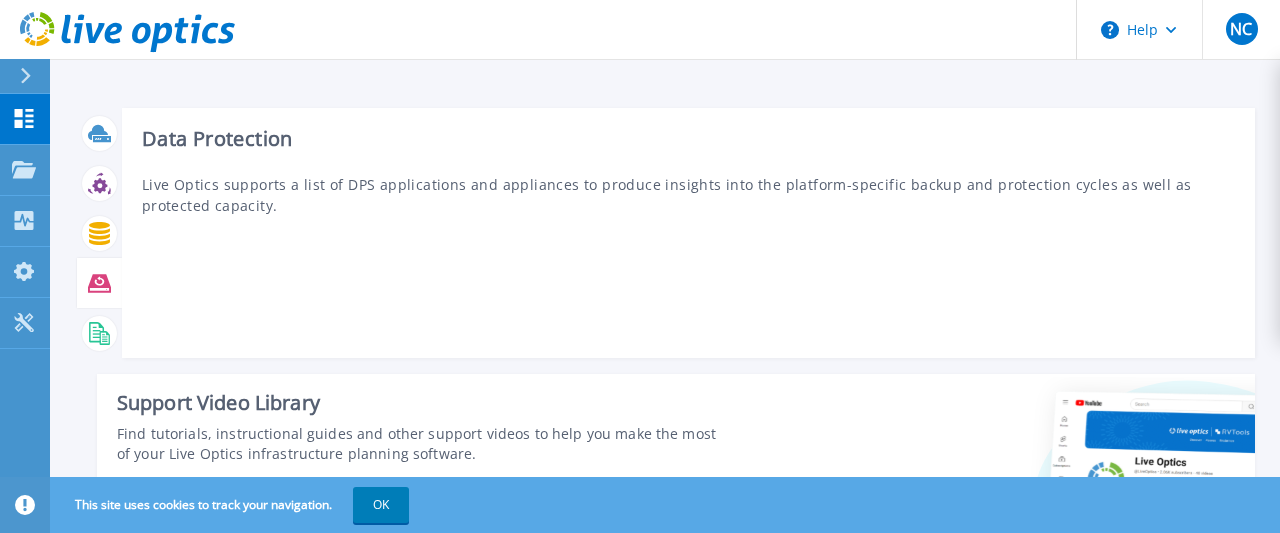 click 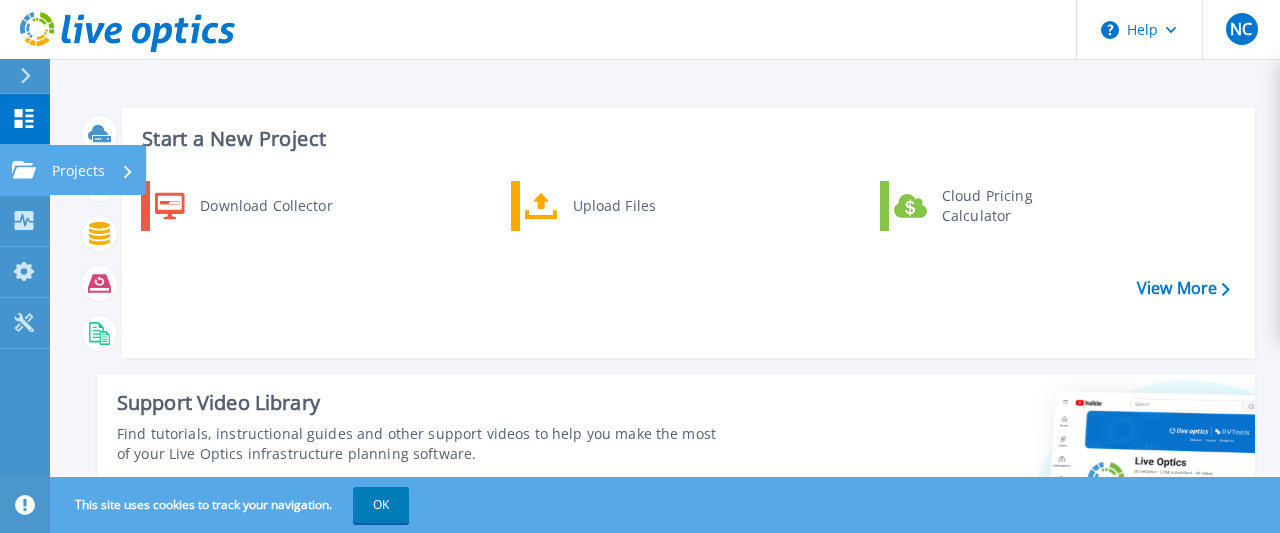 click on "Projects Projects" at bounding box center [25, 170] 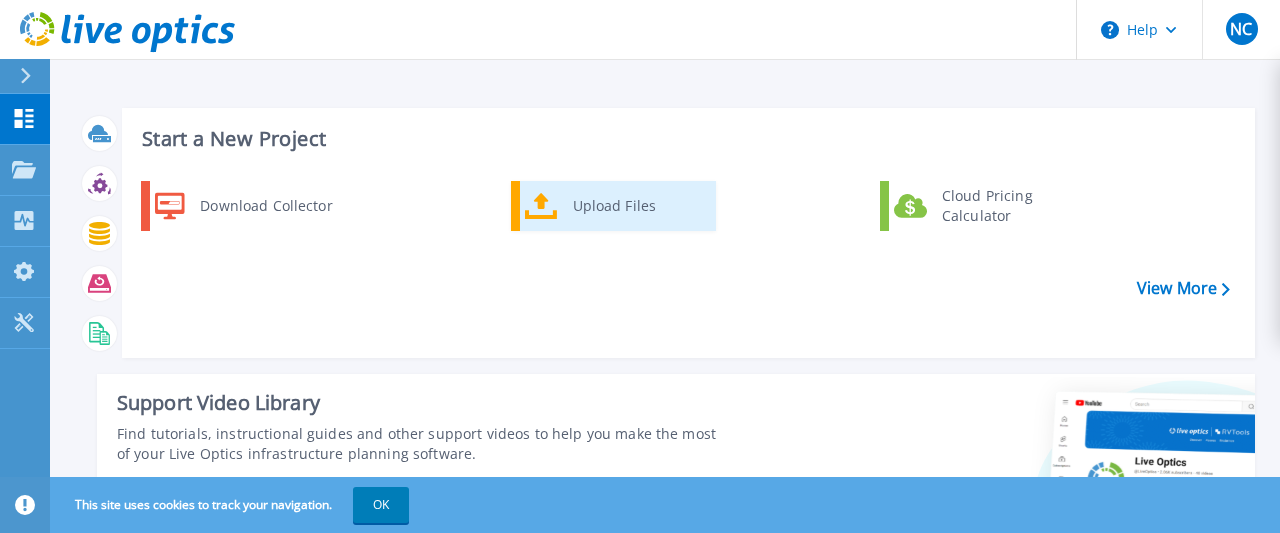 click on "Upload Files" at bounding box center (637, 206) 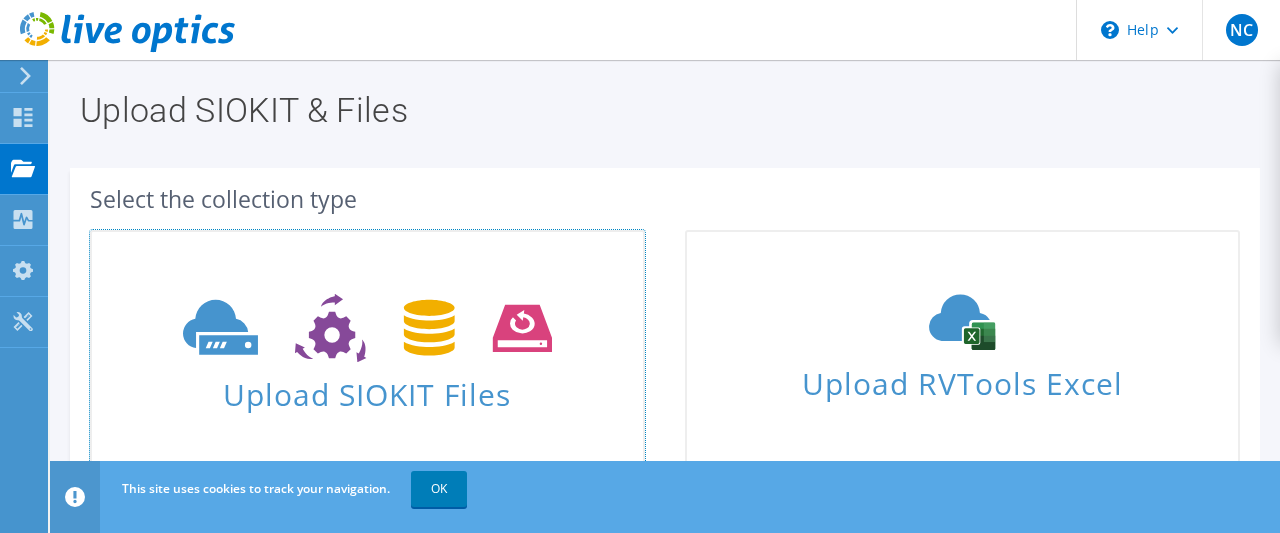 scroll, scrollTop: 0, scrollLeft: 0, axis: both 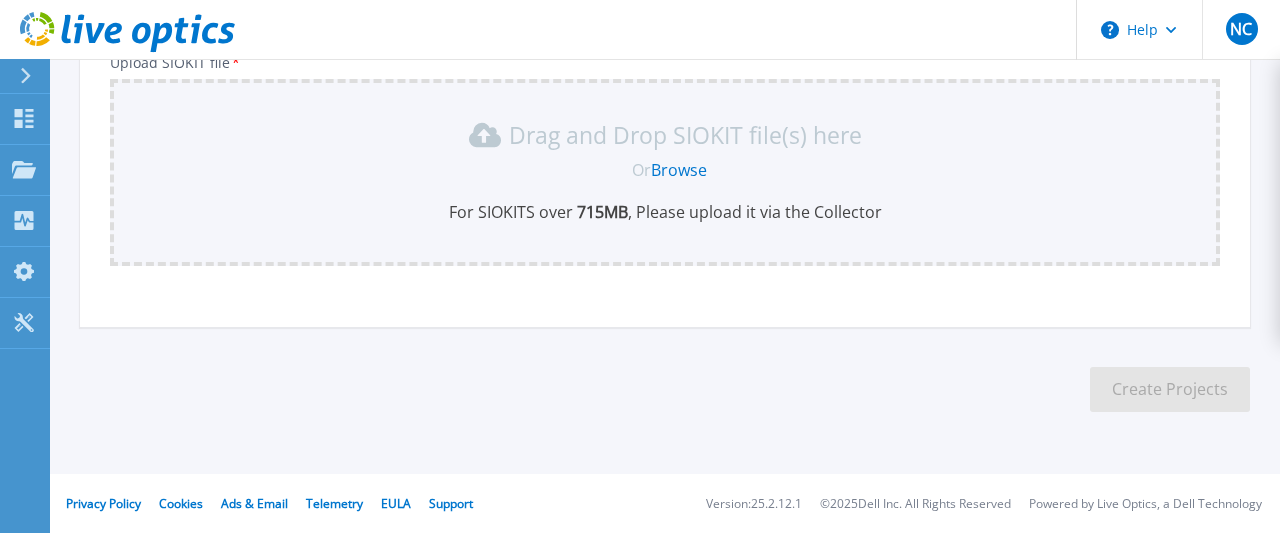 click on "Browse" at bounding box center [679, 170] 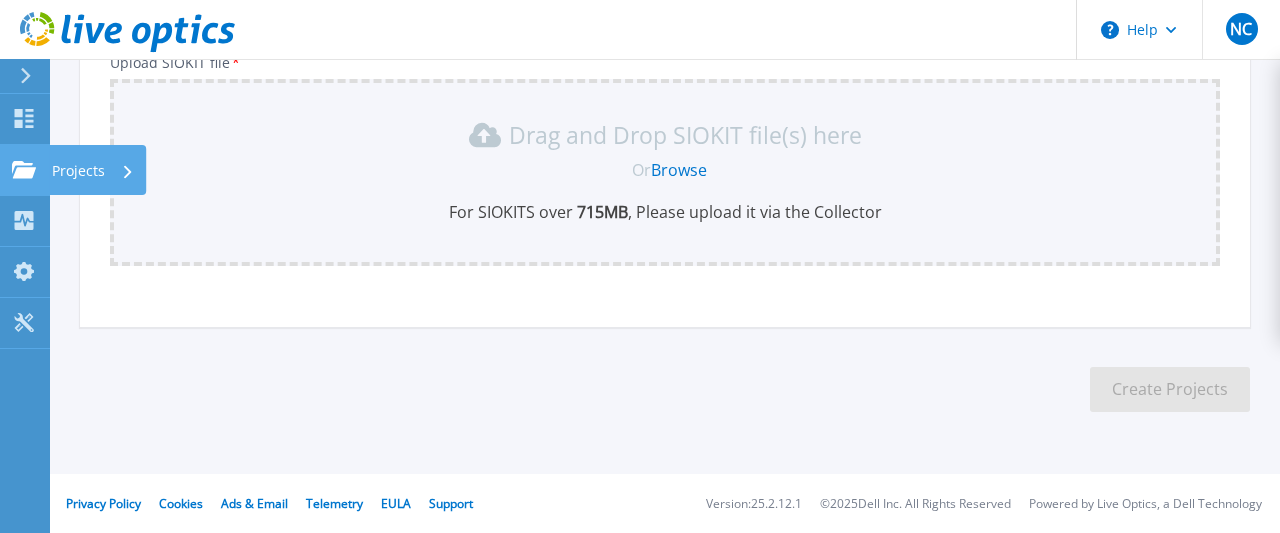 click on "Projects Projects" at bounding box center [25, 170] 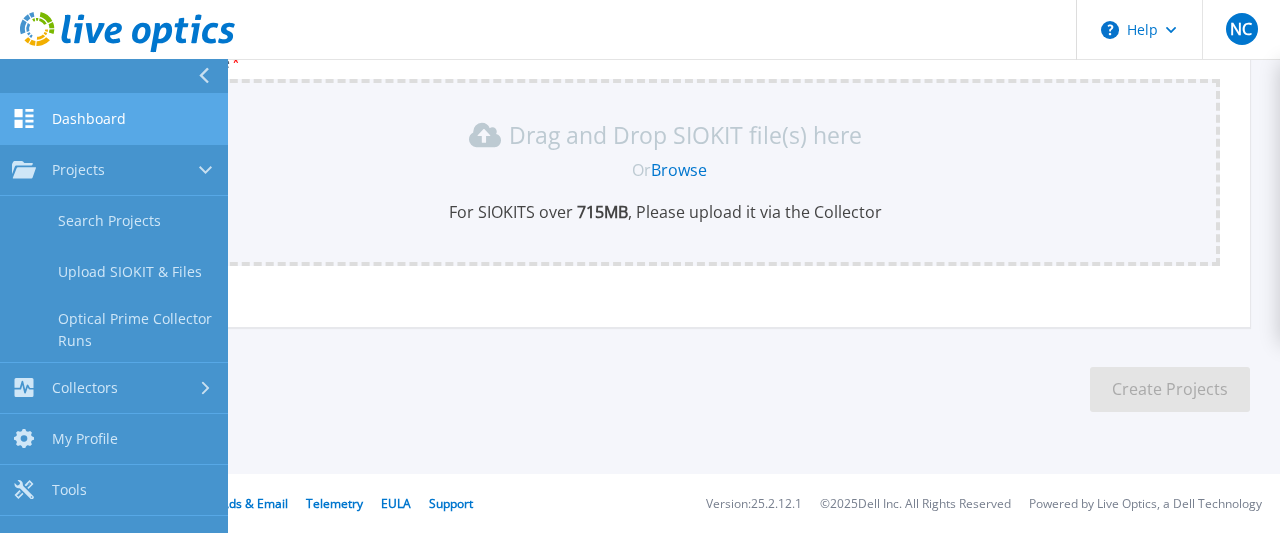 click on "Dashboard Dashboard" at bounding box center [114, 119] 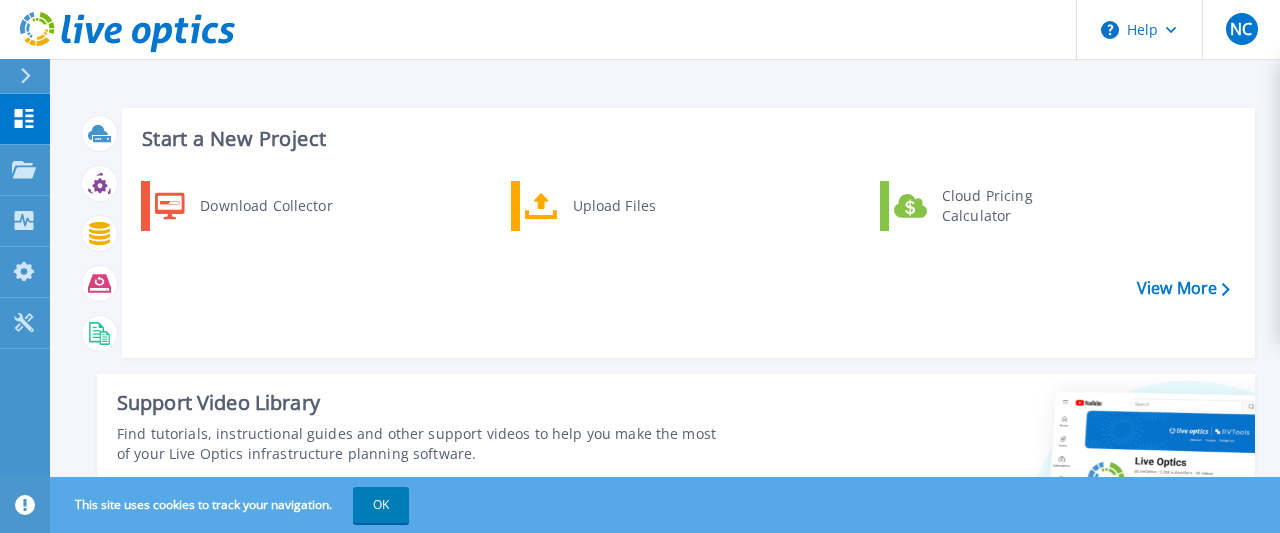 scroll, scrollTop: 0, scrollLeft: 0, axis: both 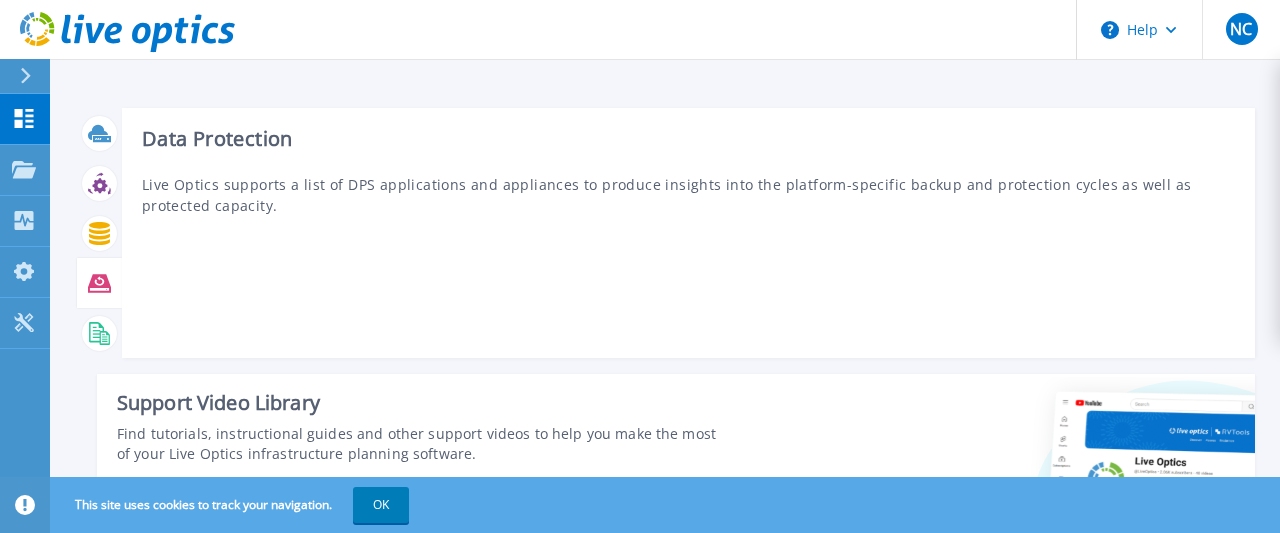 click 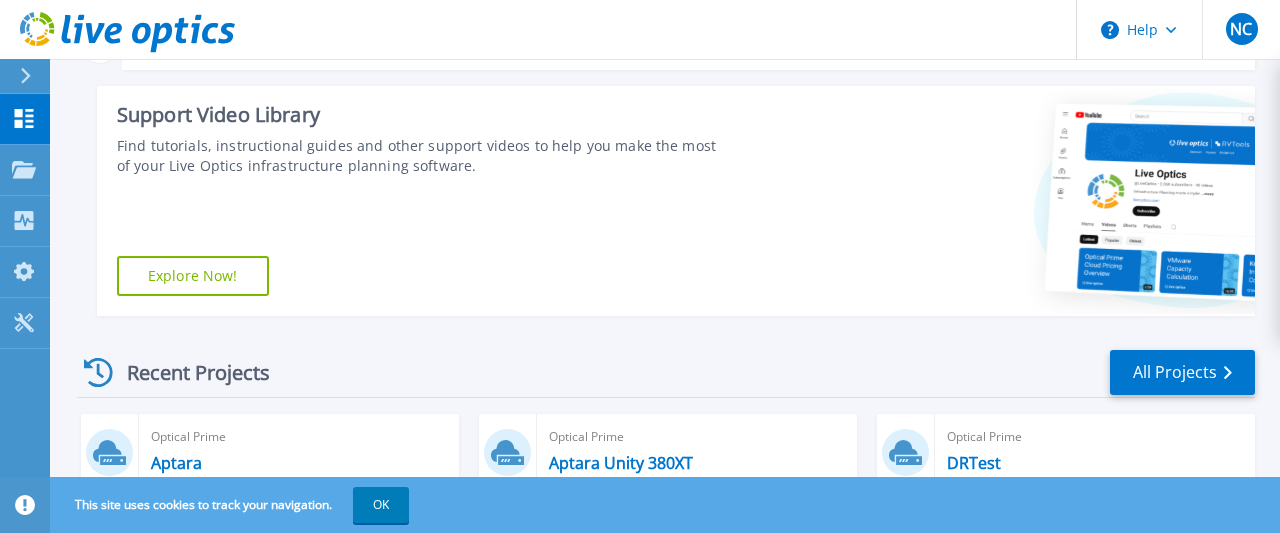 scroll, scrollTop: 382, scrollLeft: 0, axis: vertical 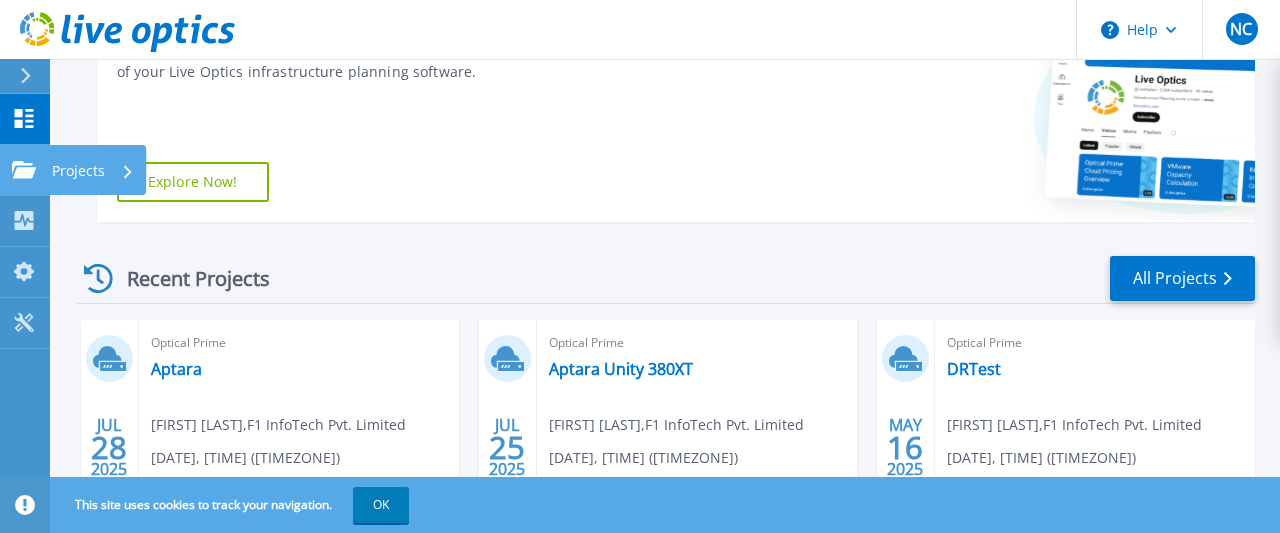 click on "Projects Projects" at bounding box center (25, 170) 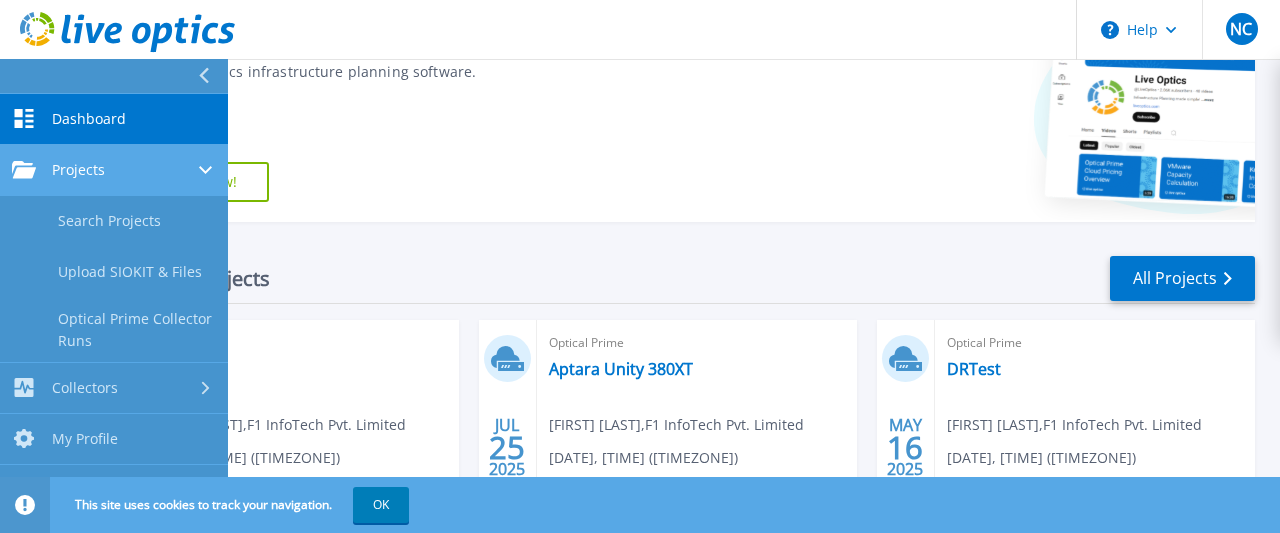 click on "Projects" at bounding box center [114, 170] 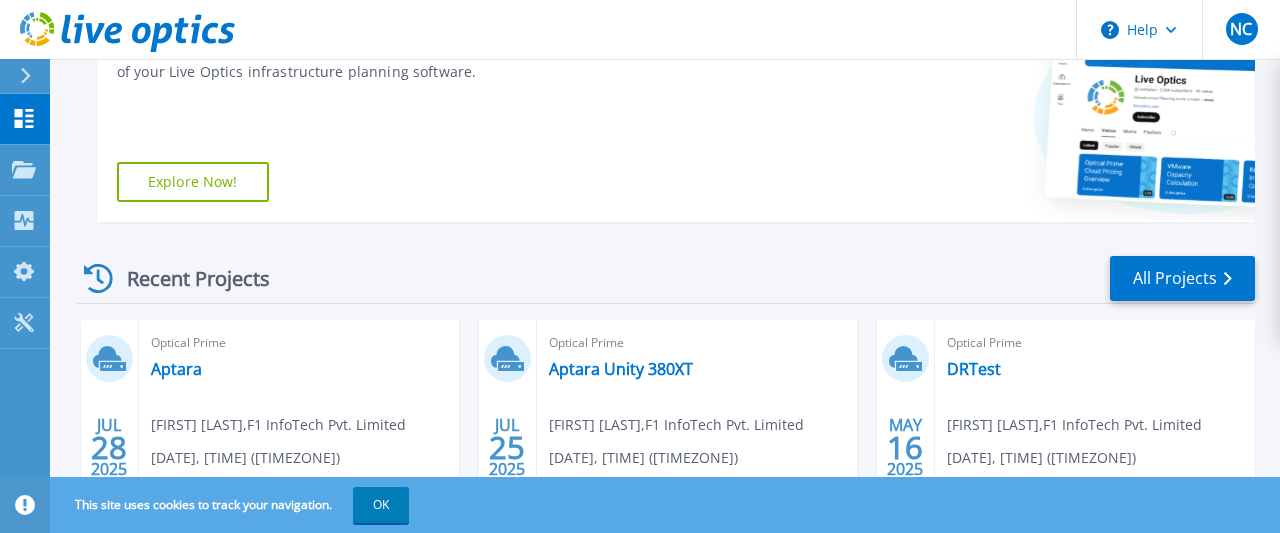 click on "Support Video Library Find tutorials, instructional guides and other support videos to help you make the most of your Live Optics infrastructure planning software. Explore Now!" at bounding box center (408, 107) 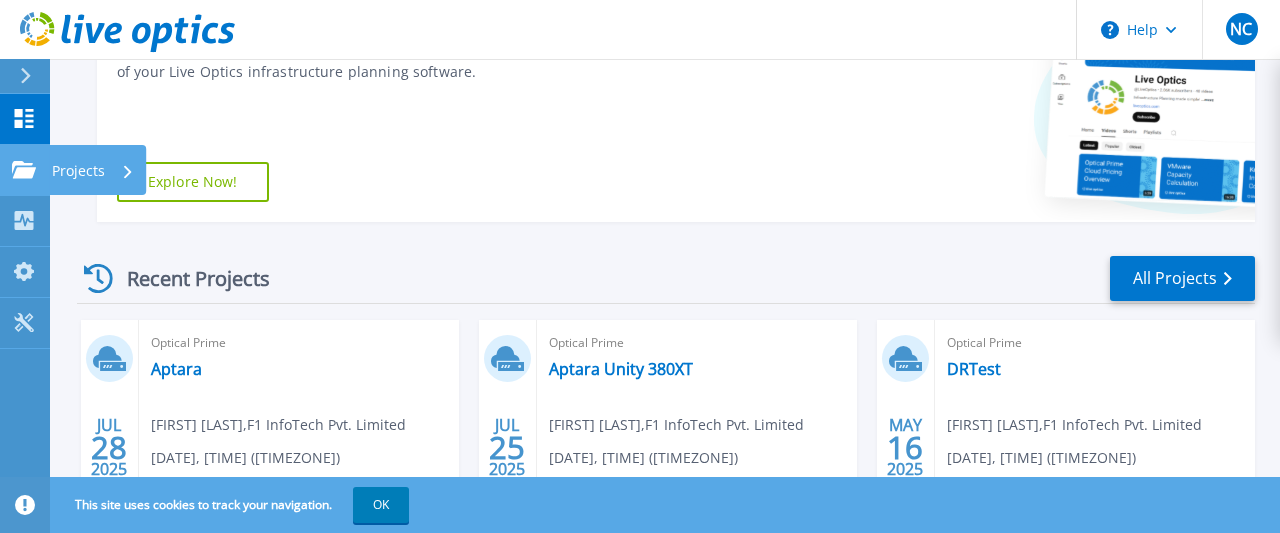 click 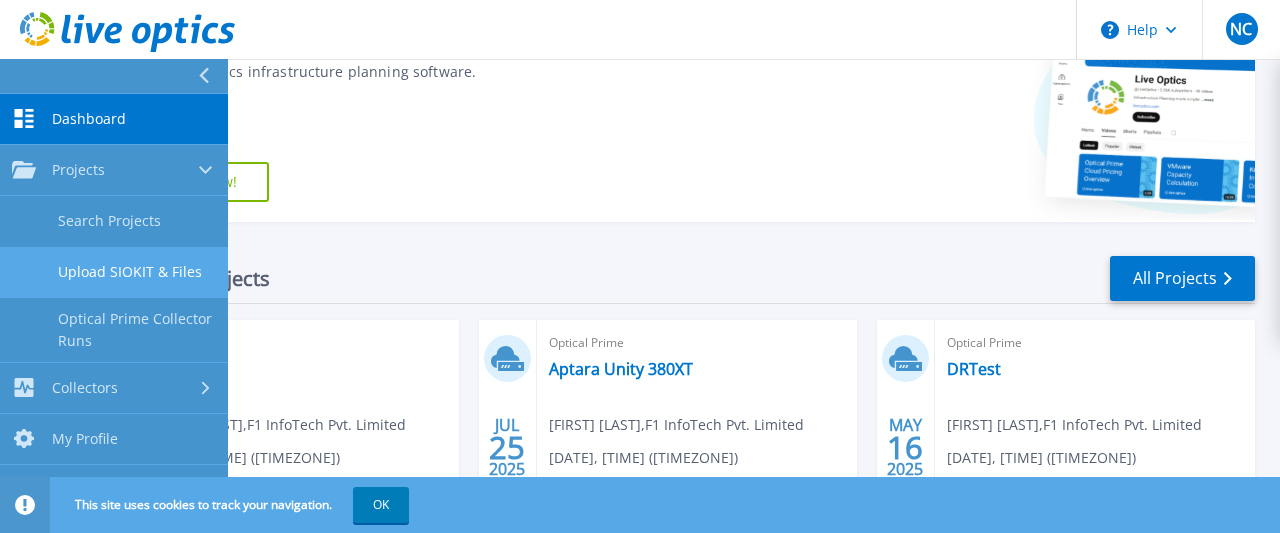 click on "Upload SIOKIT & Files" at bounding box center (114, 272) 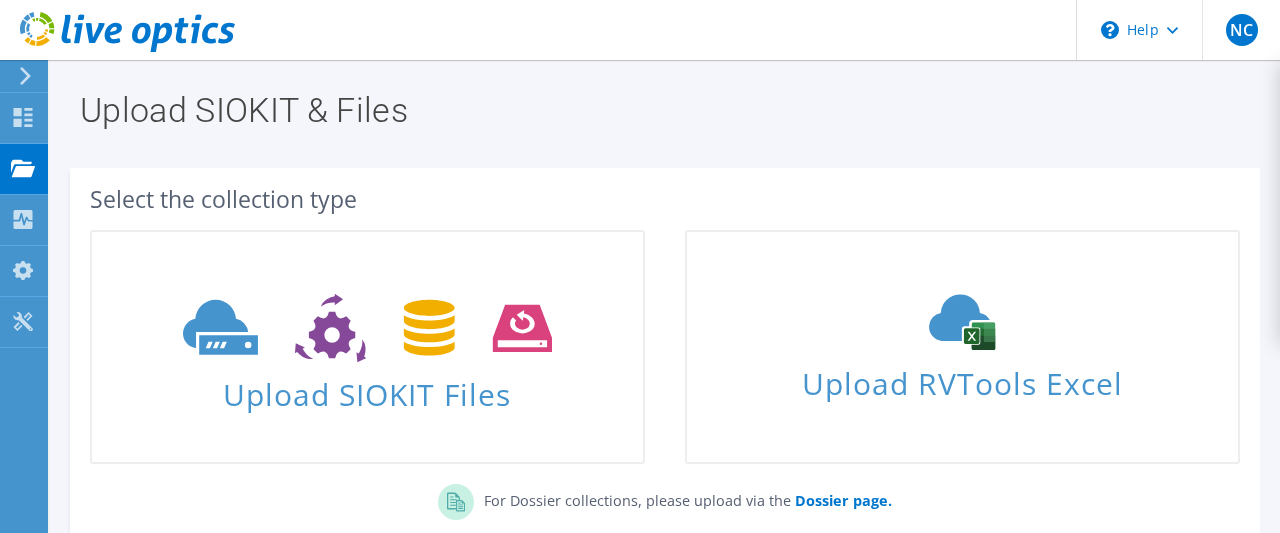 scroll, scrollTop: 0, scrollLeft: 0, axis: both 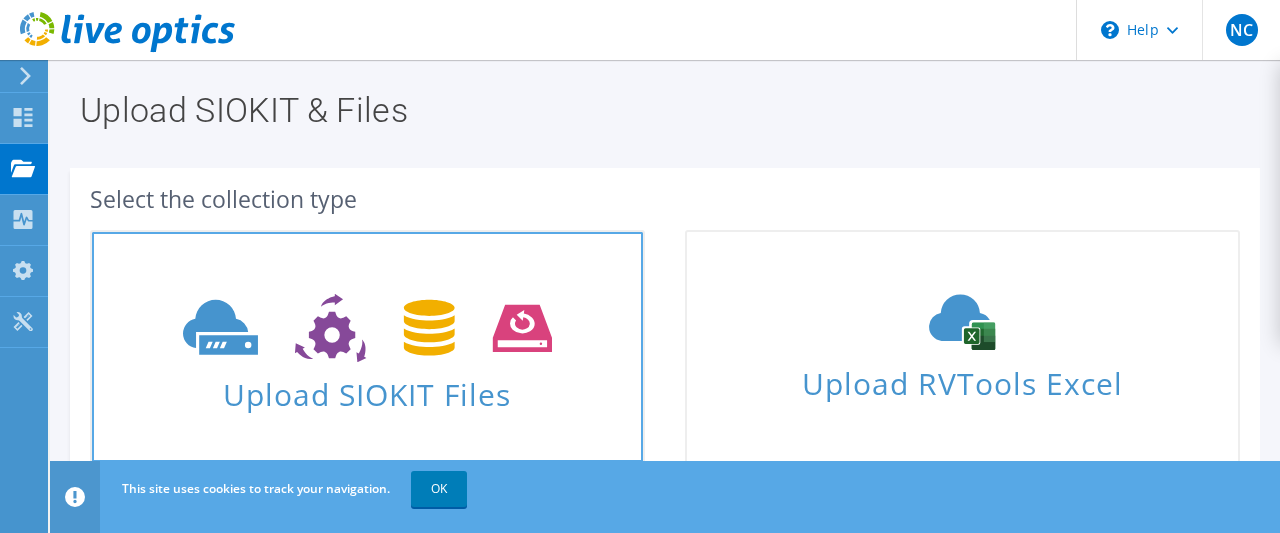 click 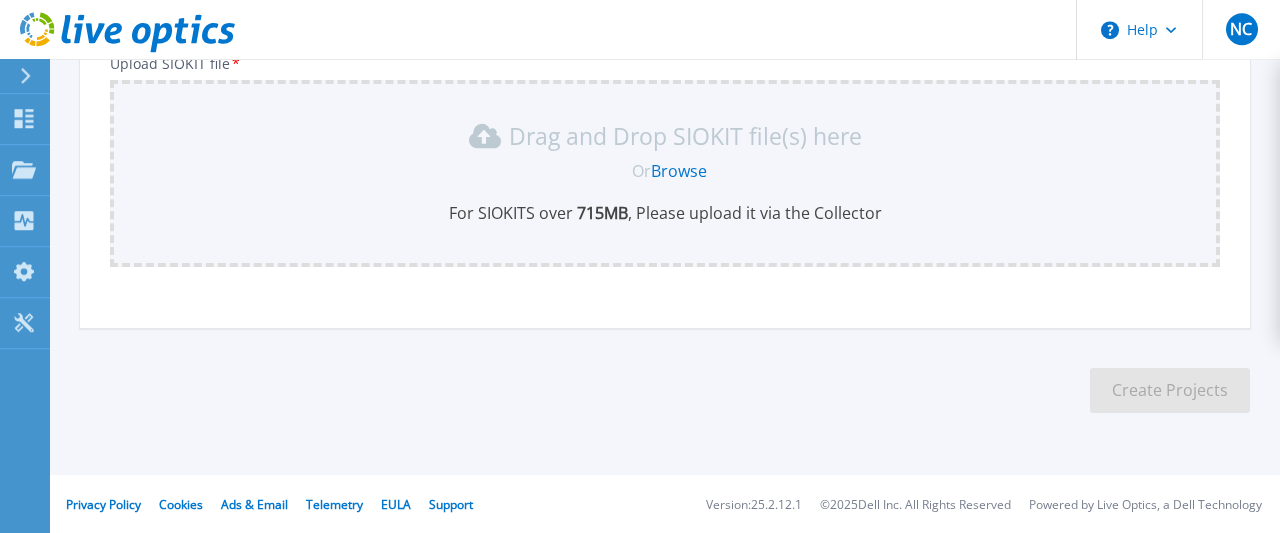 scroll, scrollTop: 263, scrollLeft: 0, axis: vertical 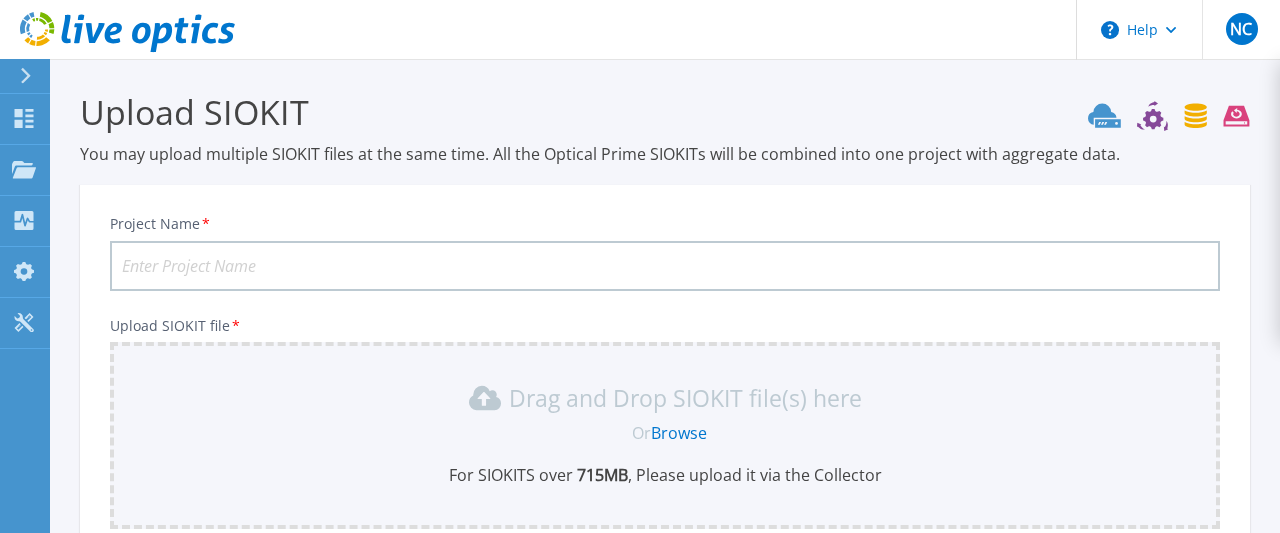 click on "Project Name *" at bounding box center [665, 266] 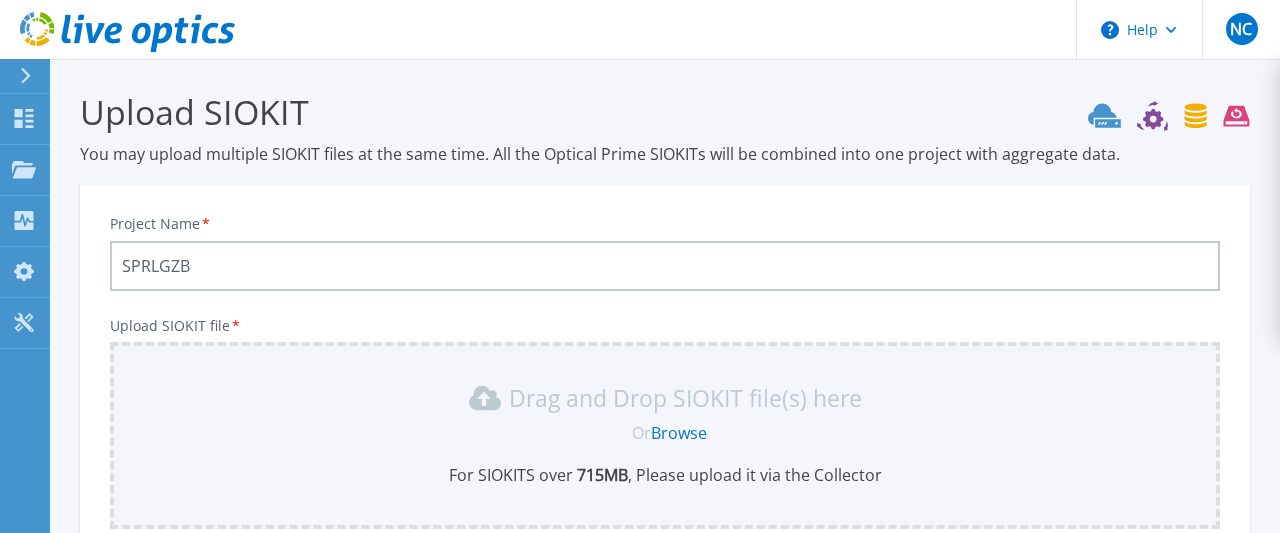 type on "SPRLGZB" 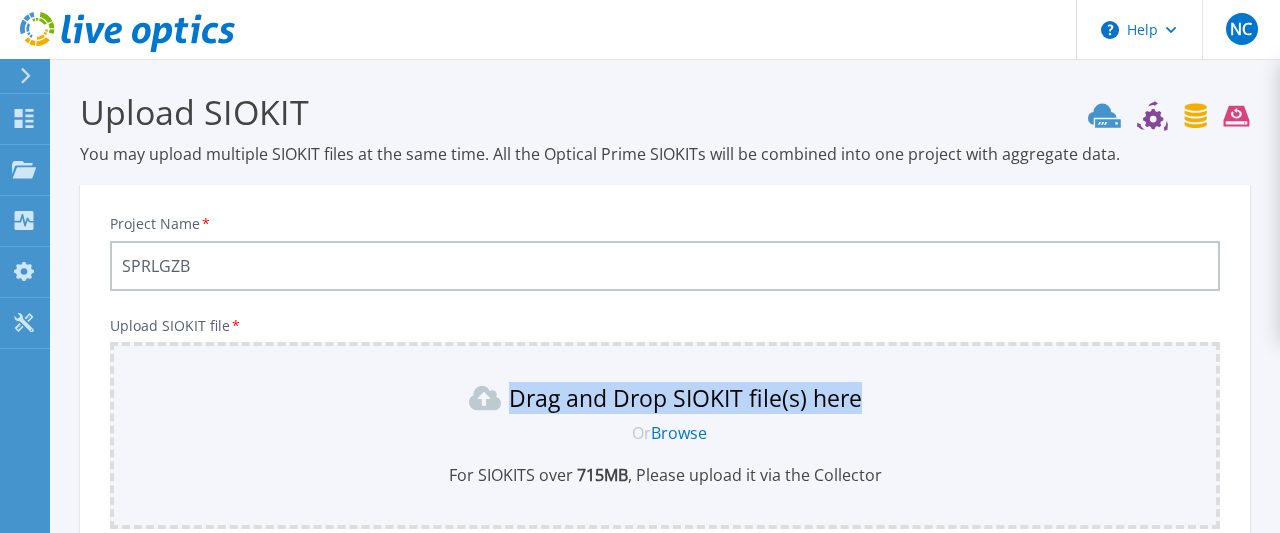 drag, startPoint x: 1267, startPoint y: 218, endPoint x: 1277, endPoint y: 393, distance: 175.28548 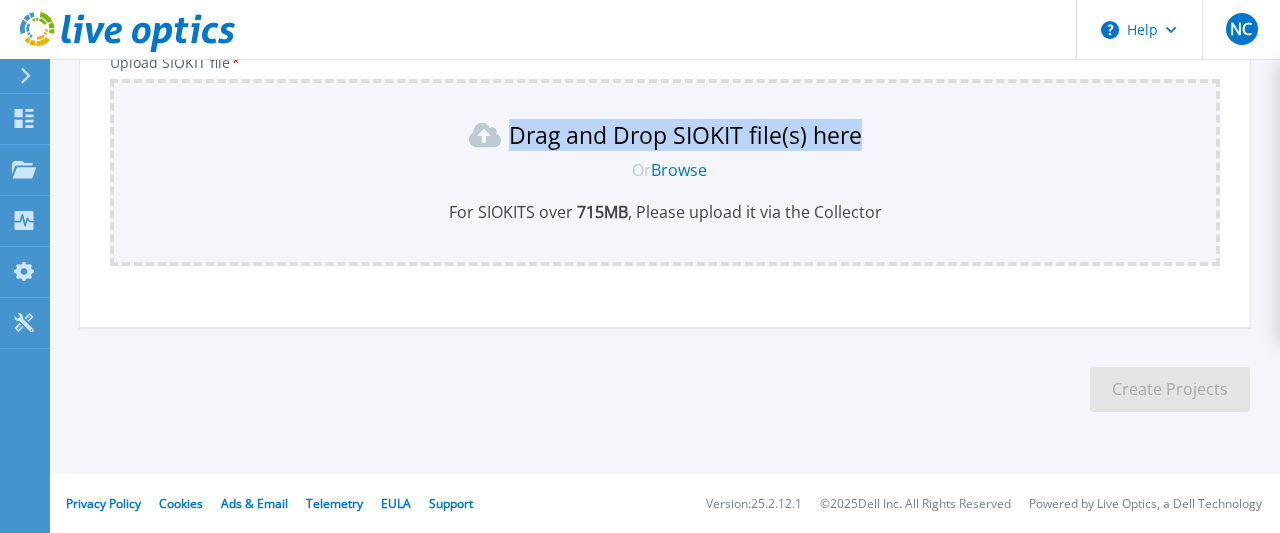 scroll, scrollTop: 38, scrollLeft: 0, axis: vertical 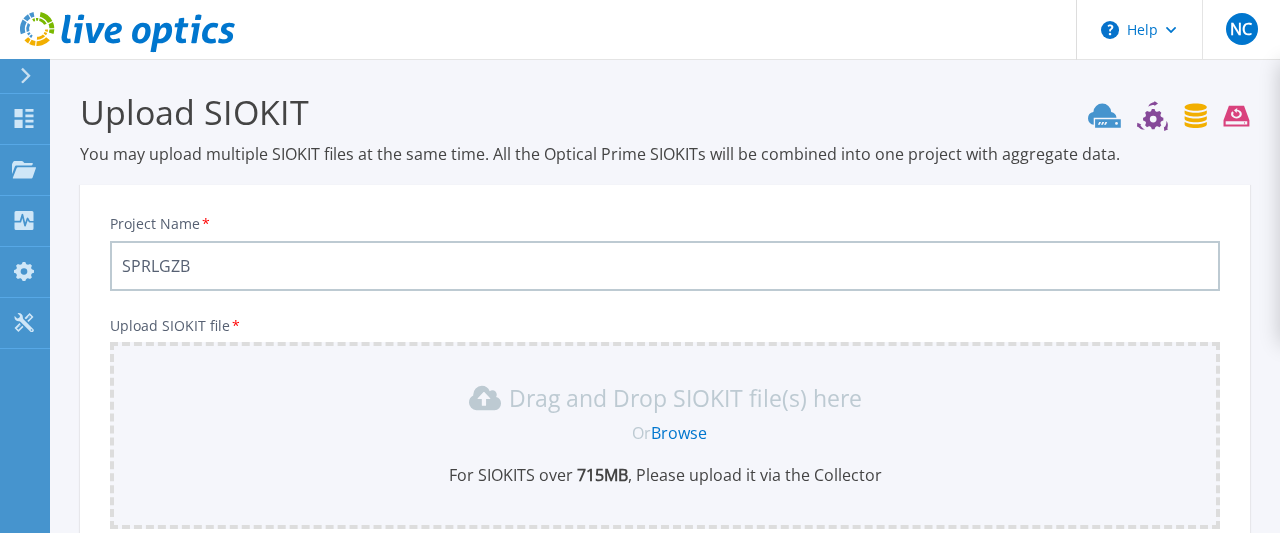 click 